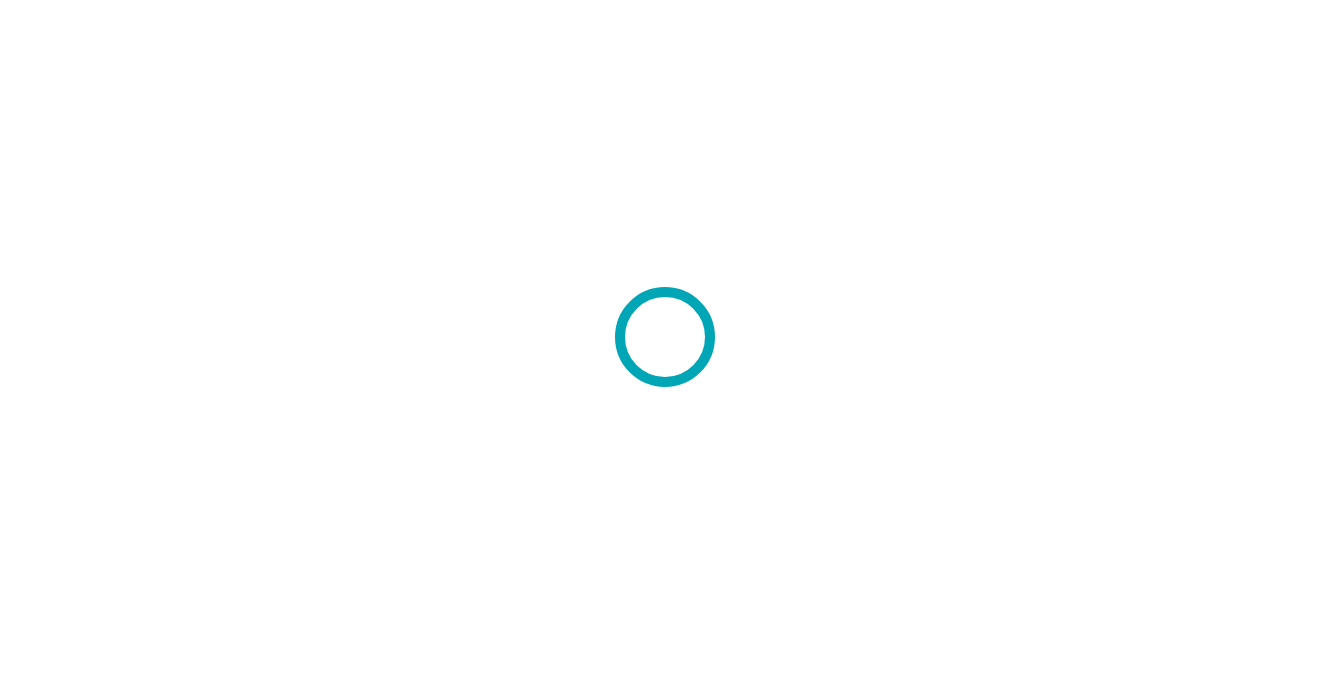 scroll, scrollTop: 0, scrollLeft: 0, axis: both 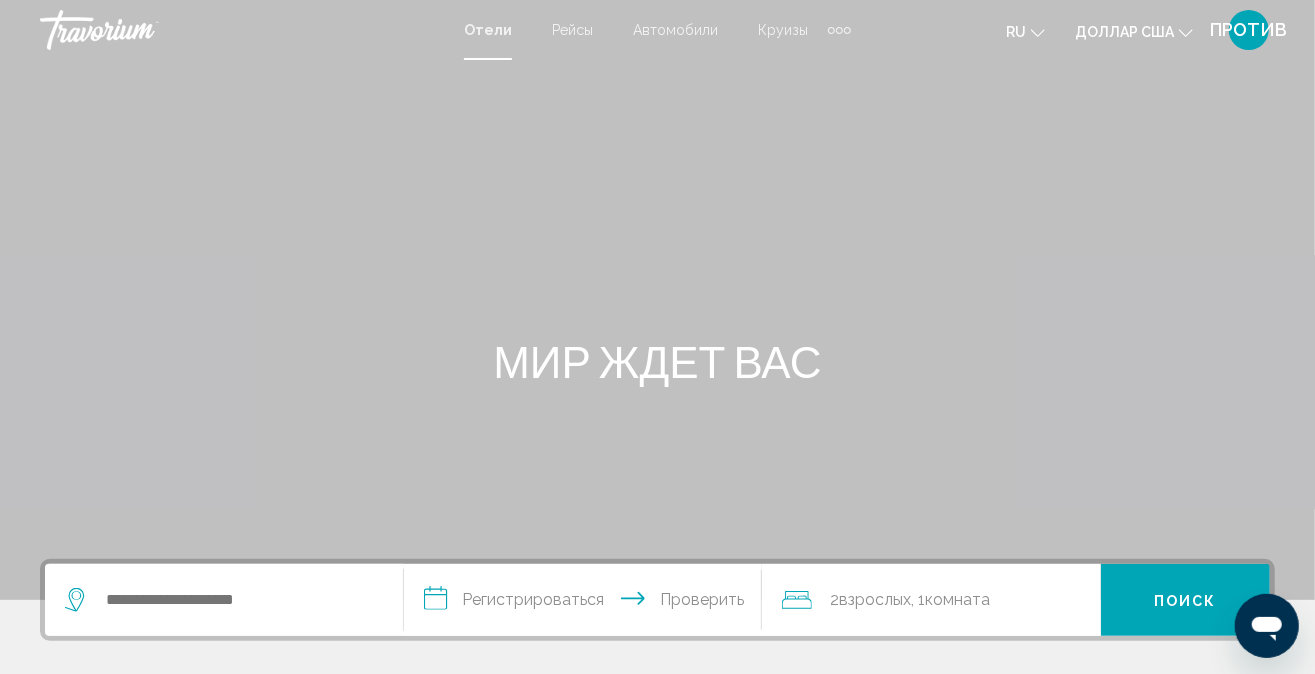 click on "Круизы" at bounding box center (783, 30) 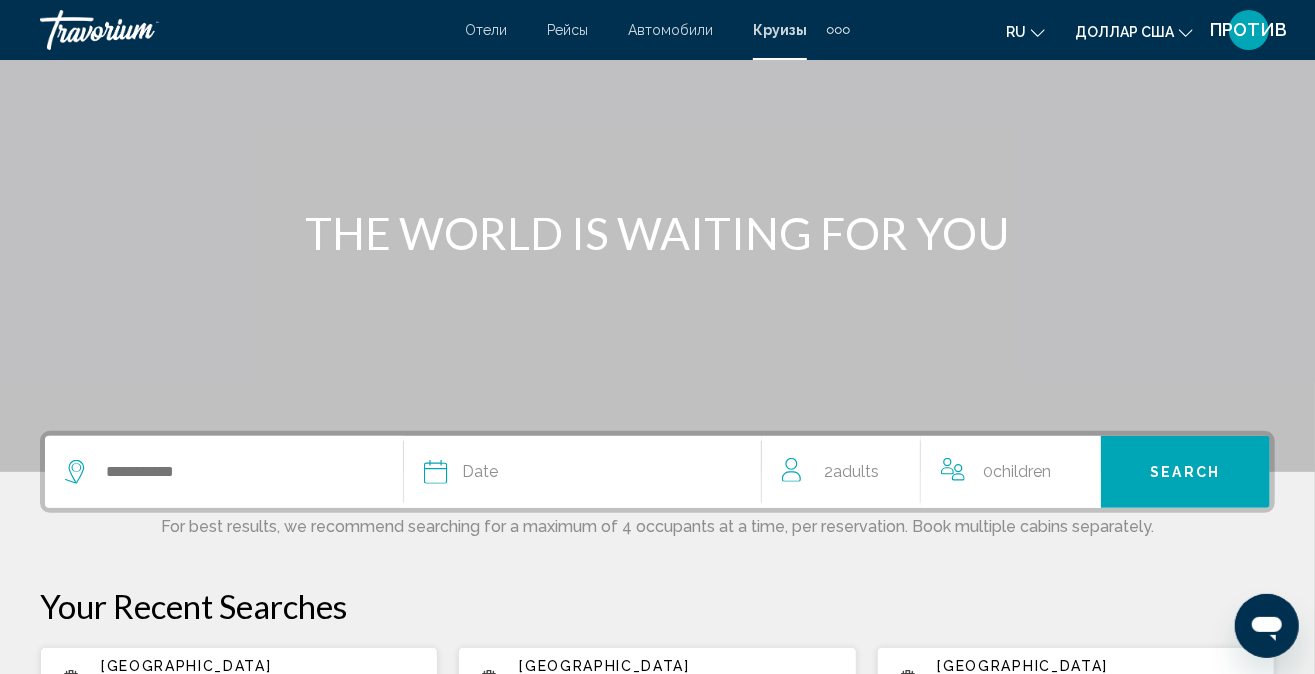 scroll, scrollTop: 300, scrollLeft: 0, axis: vertical 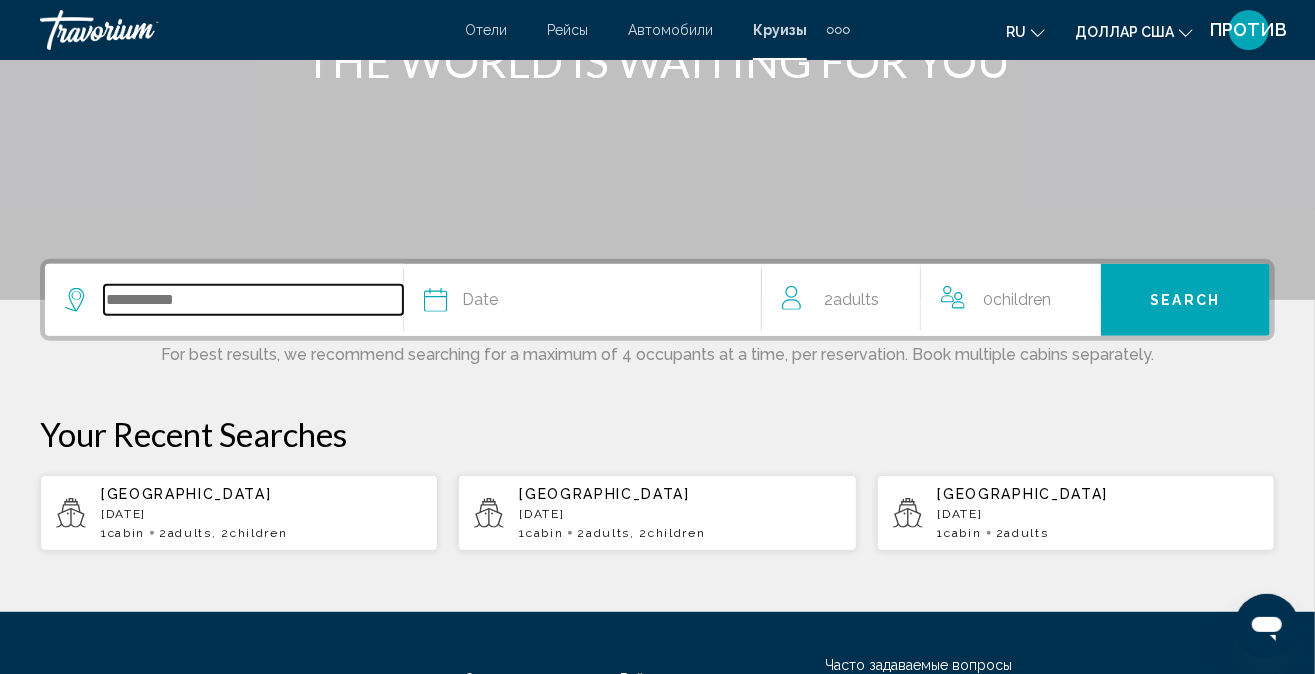 click at bounding box center [253, 300] 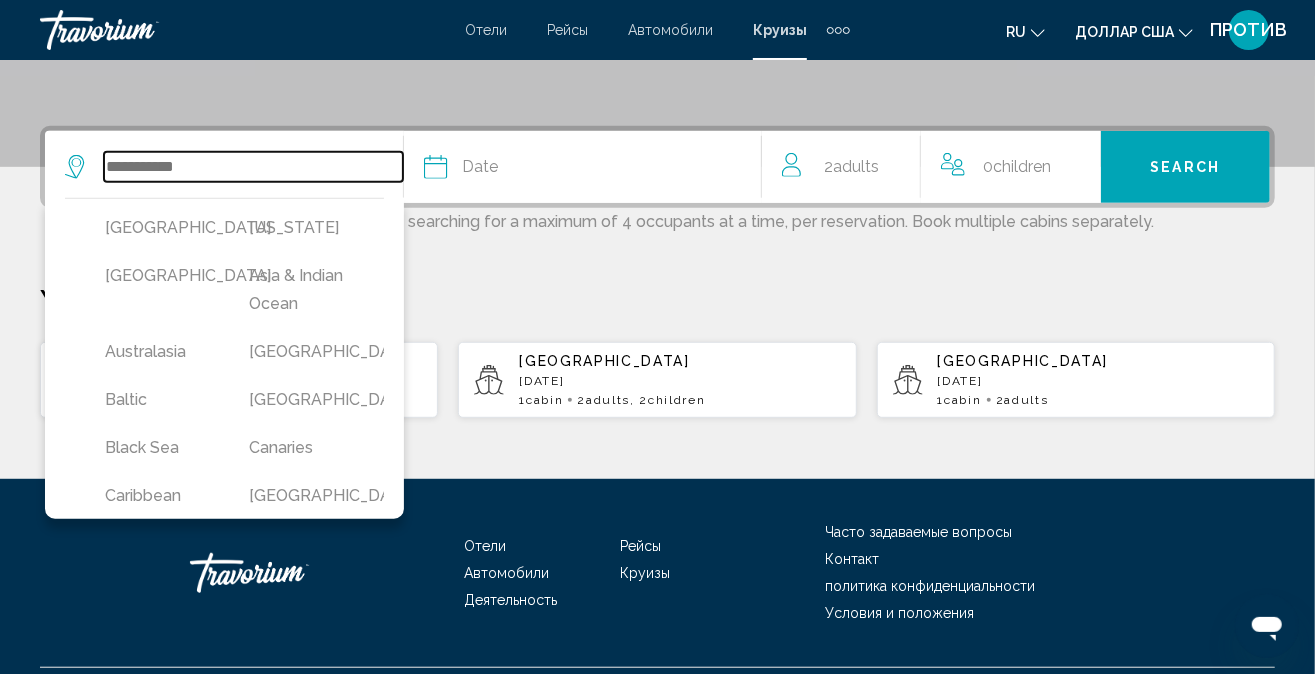 scroll, scrollTop: 480, scrollLeft: 0, axis: vertical 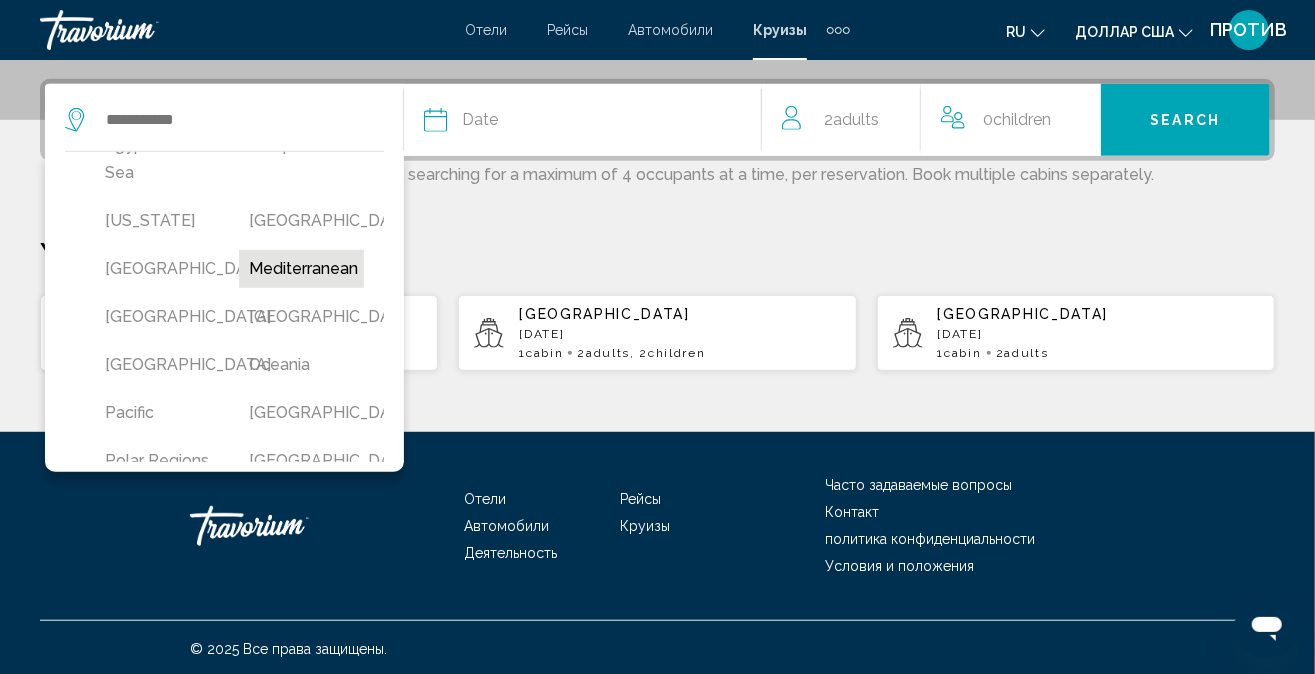 click on "Mediterranean" at bounding box center [301, 269] 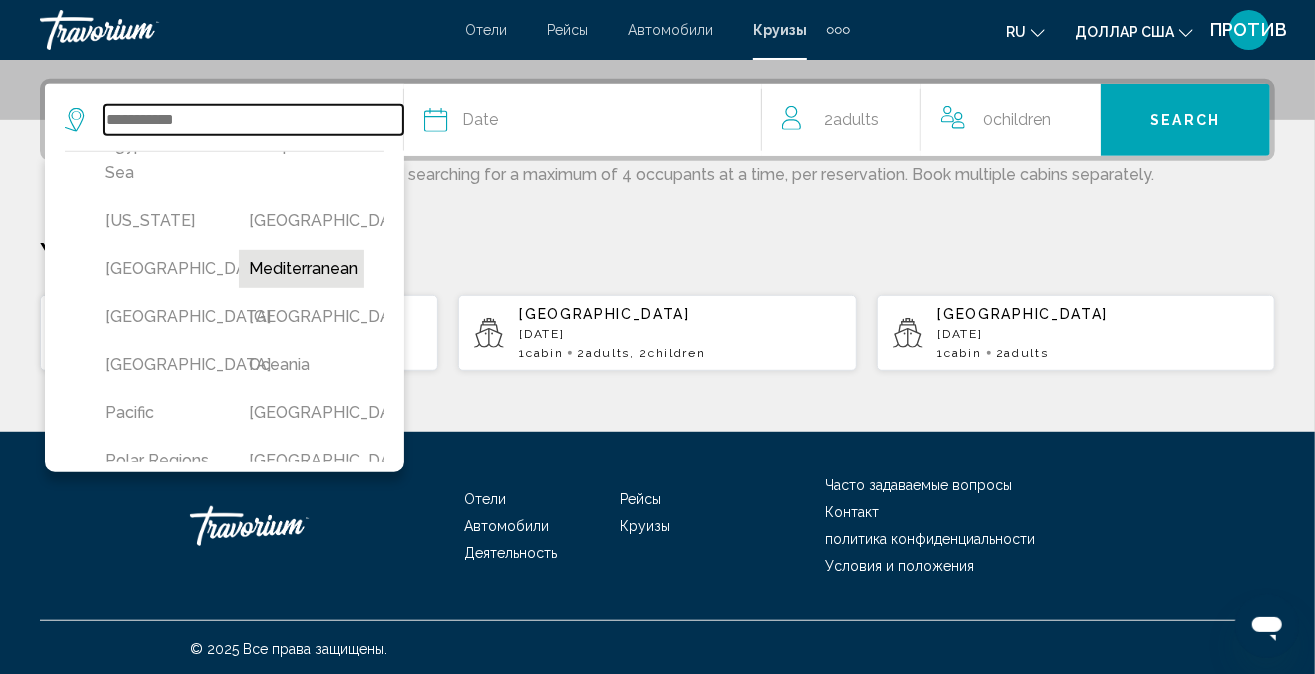type on "**********" 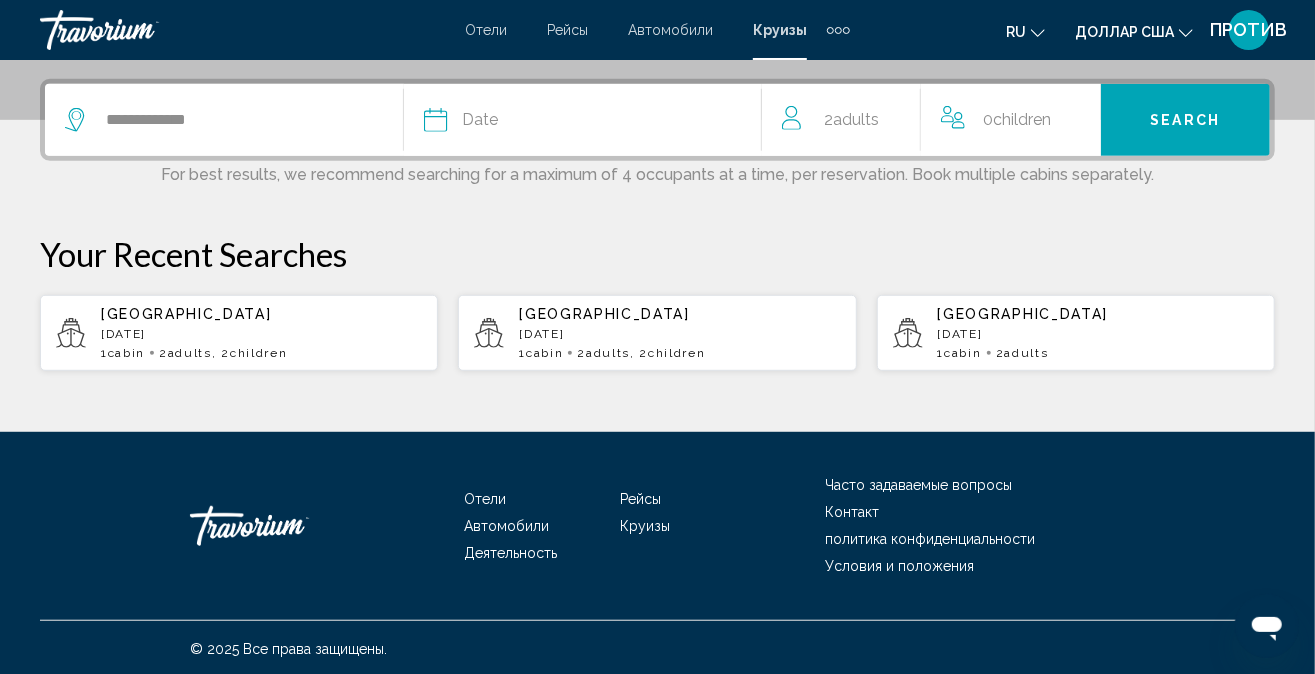 click 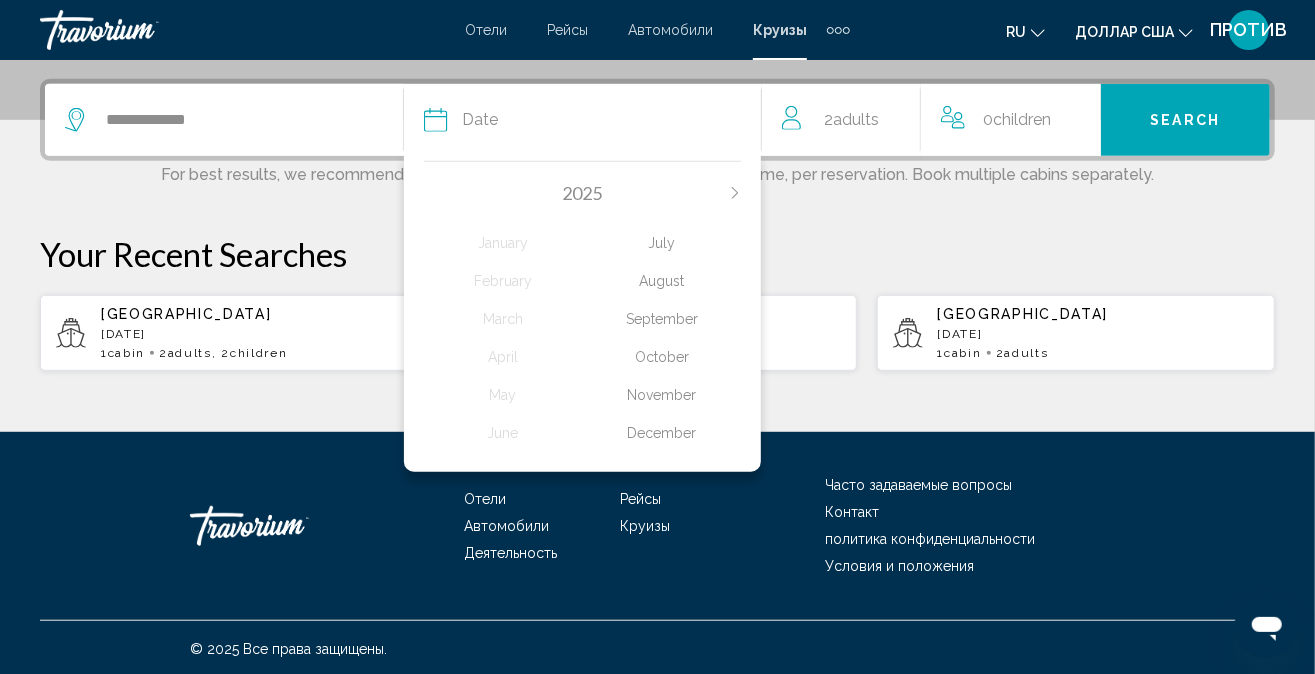 click on "November" 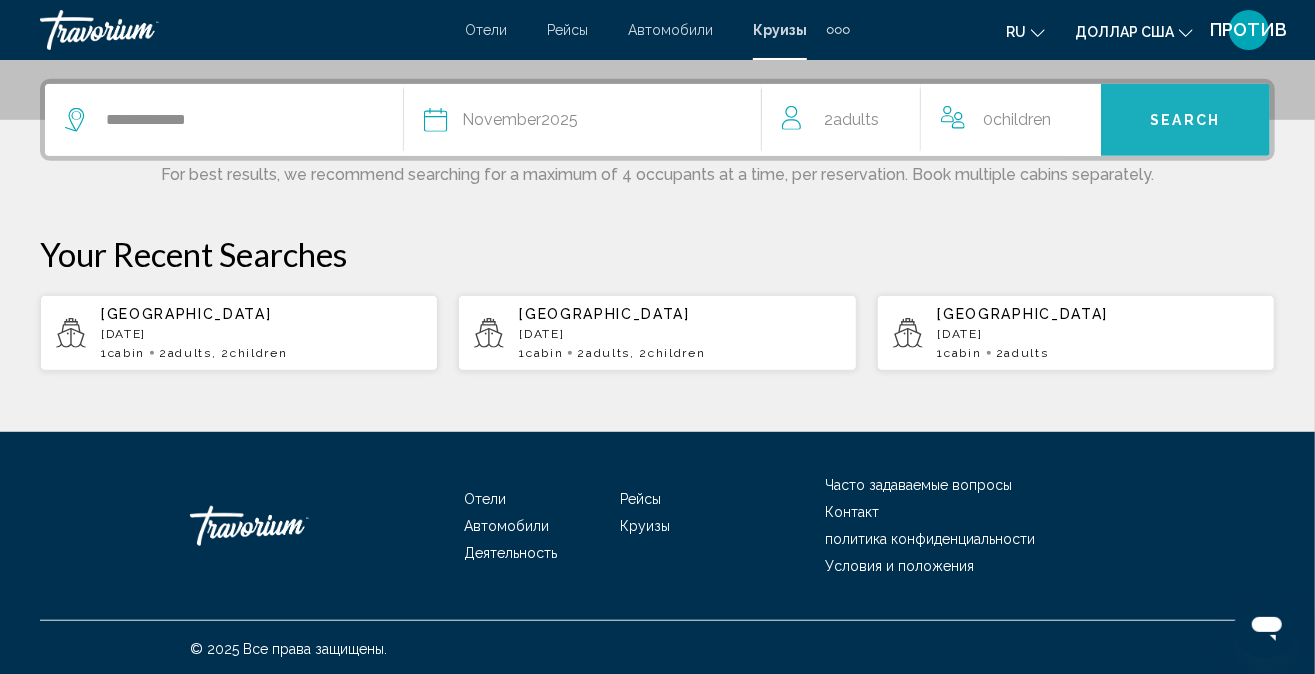 click on "Search" at bounding box center (1186, 121) 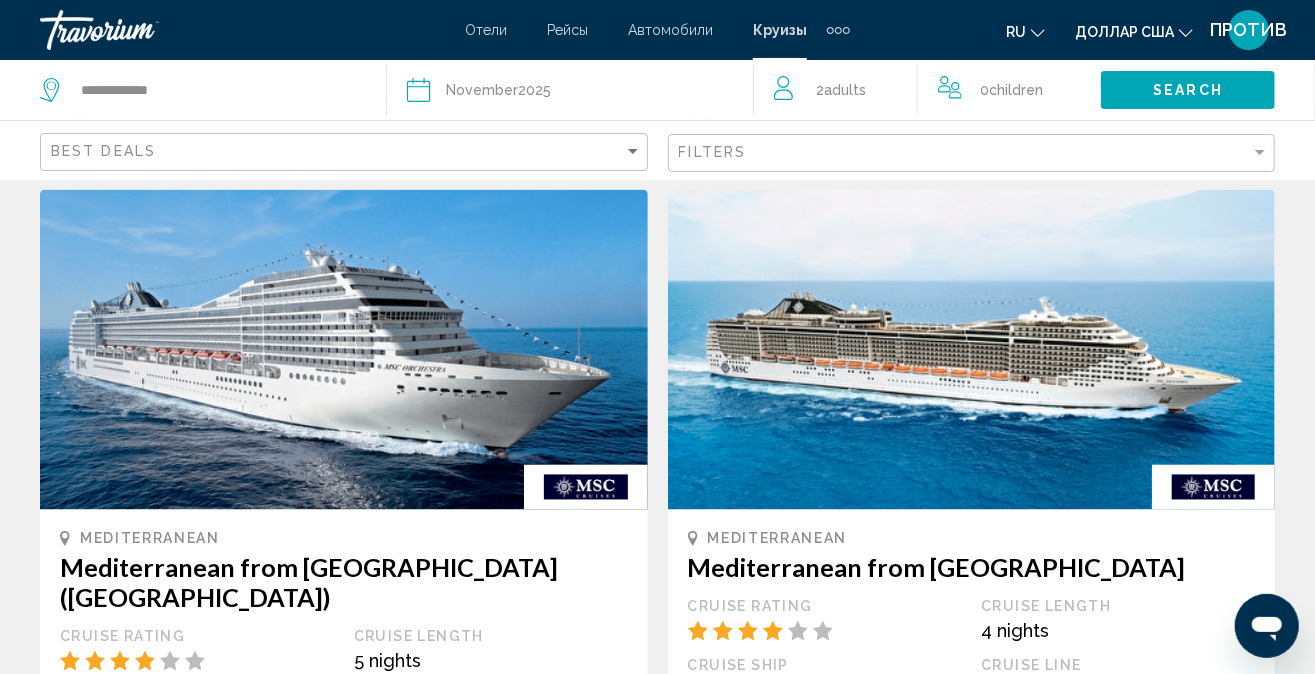 scroll, scrollTop: 1799, scrollLeft: 0, axis: vertical 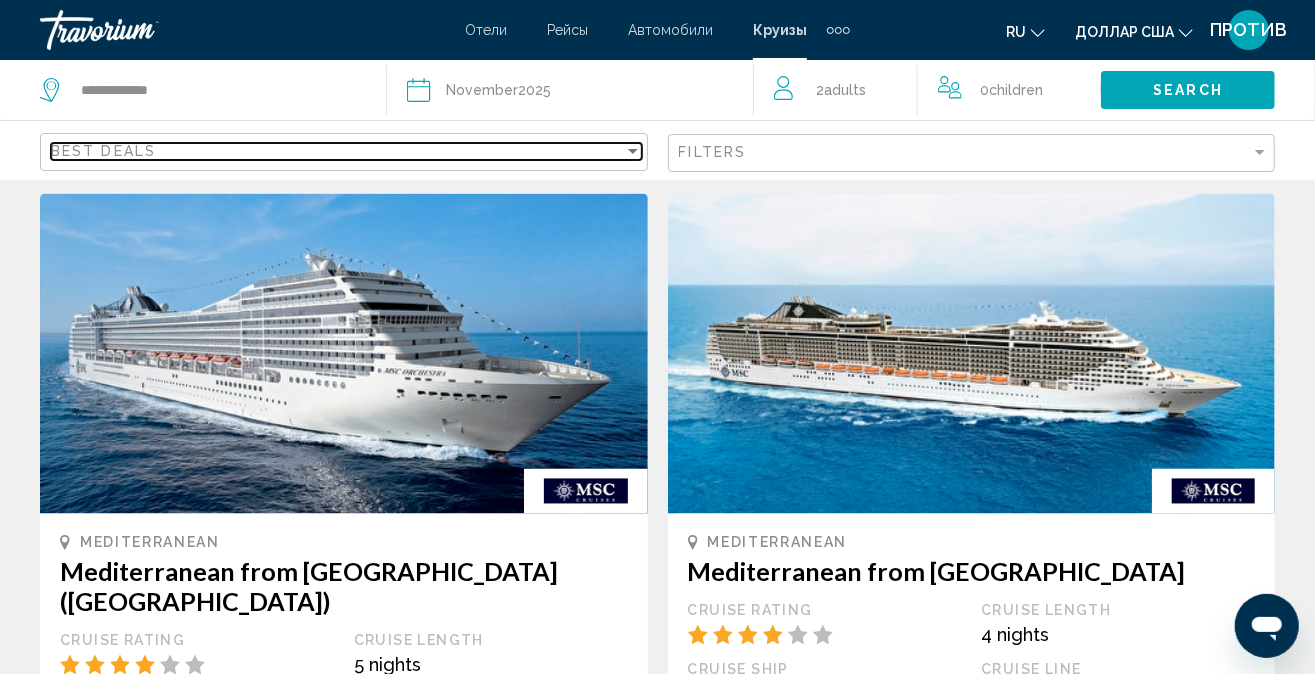 click at bounding box center (633, 151) 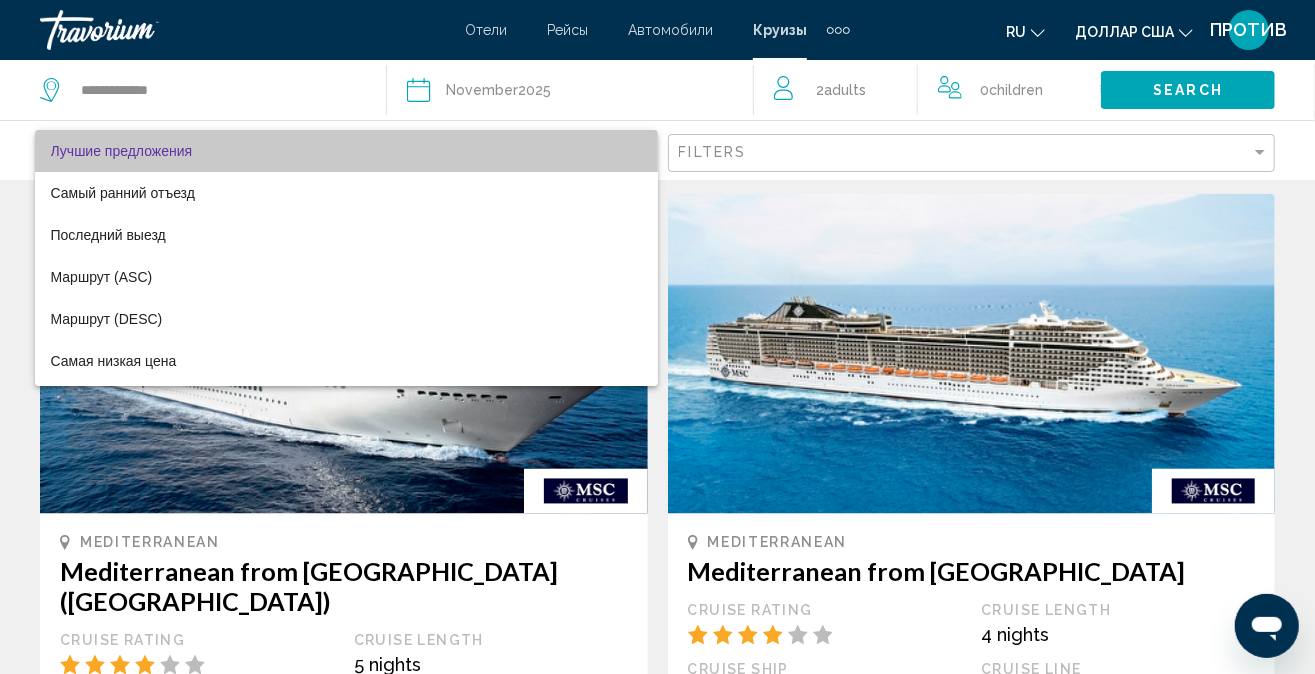 click on "Лучшие предложения" at bounding box center [347, 151] 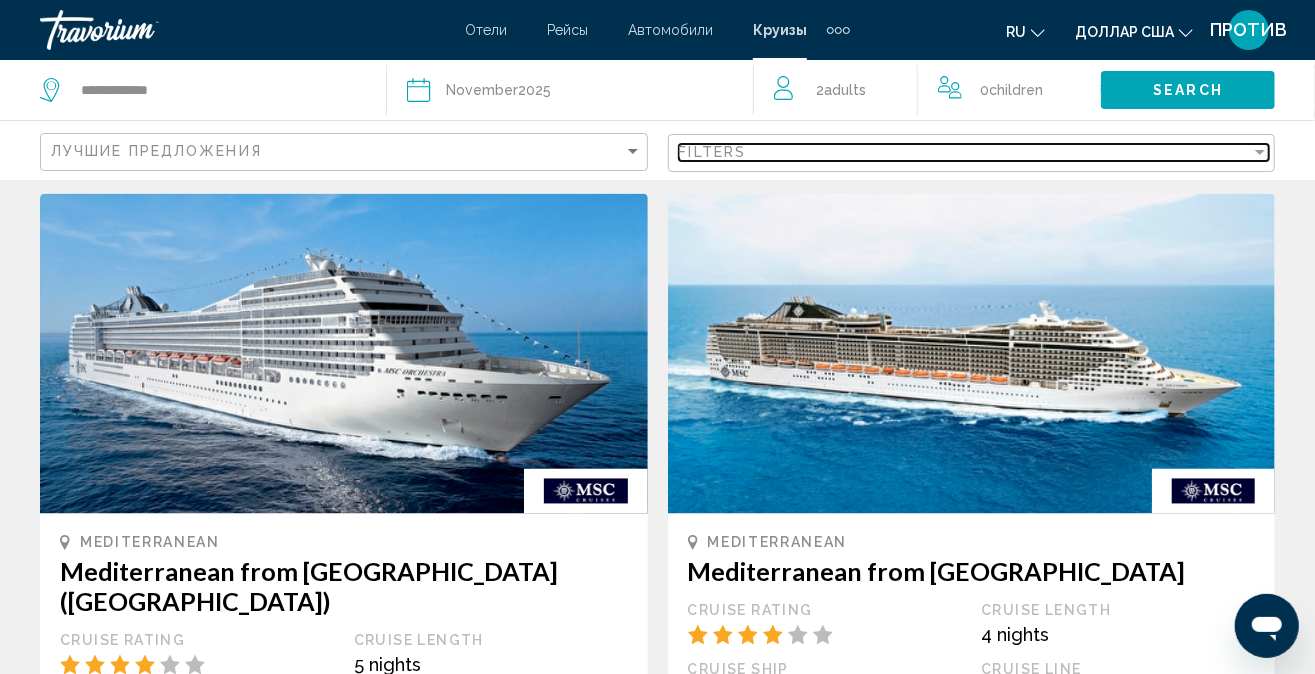 click at bounding box center (1260, 152) 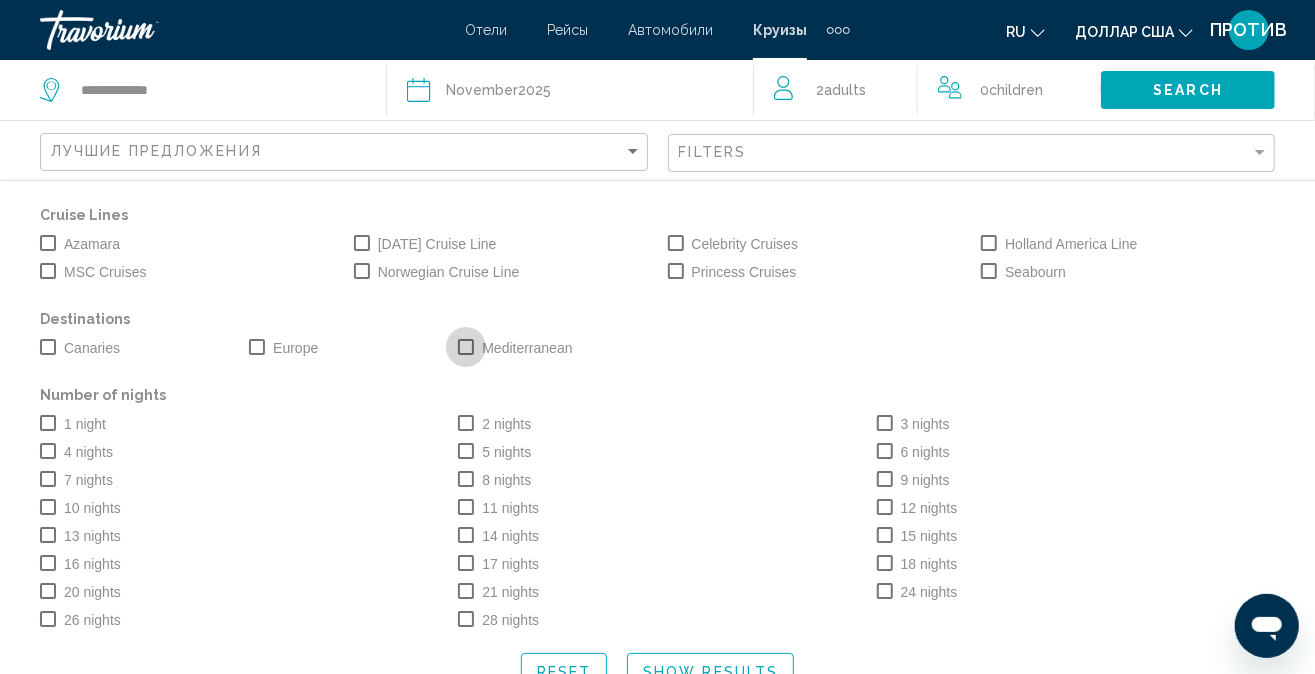 click at bounding box center [466, 347] 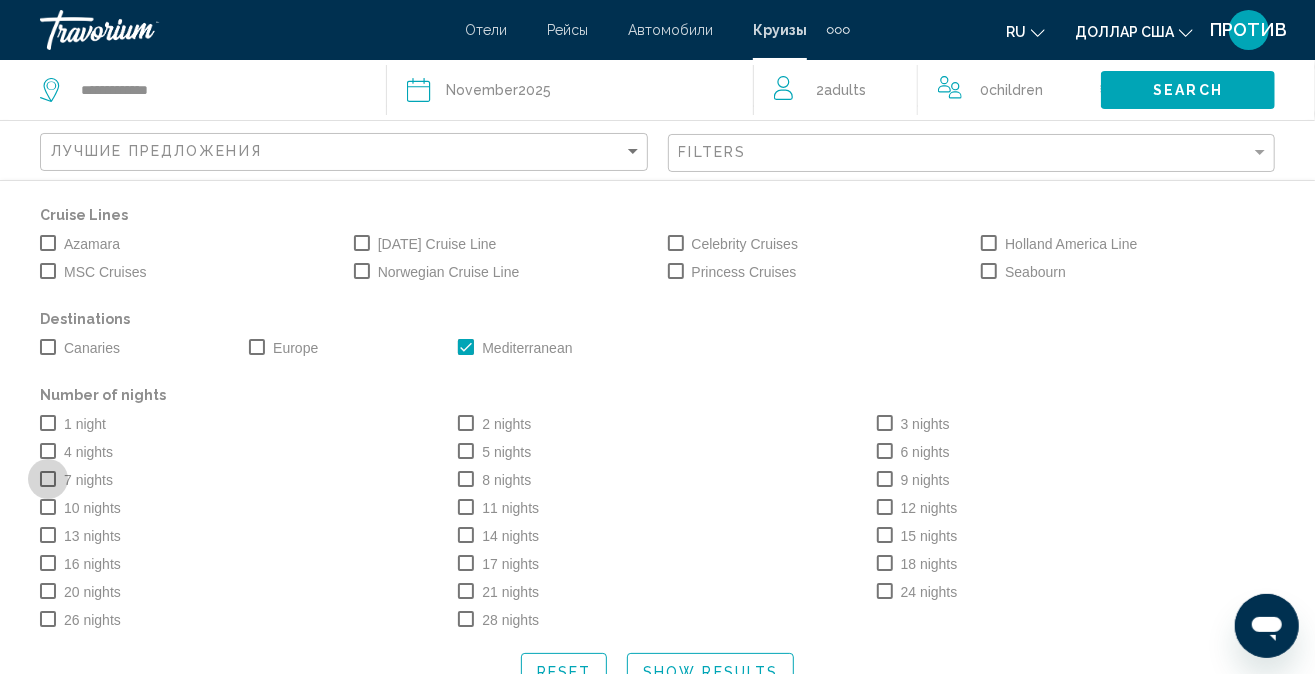 click at bounding box center [48, 479] 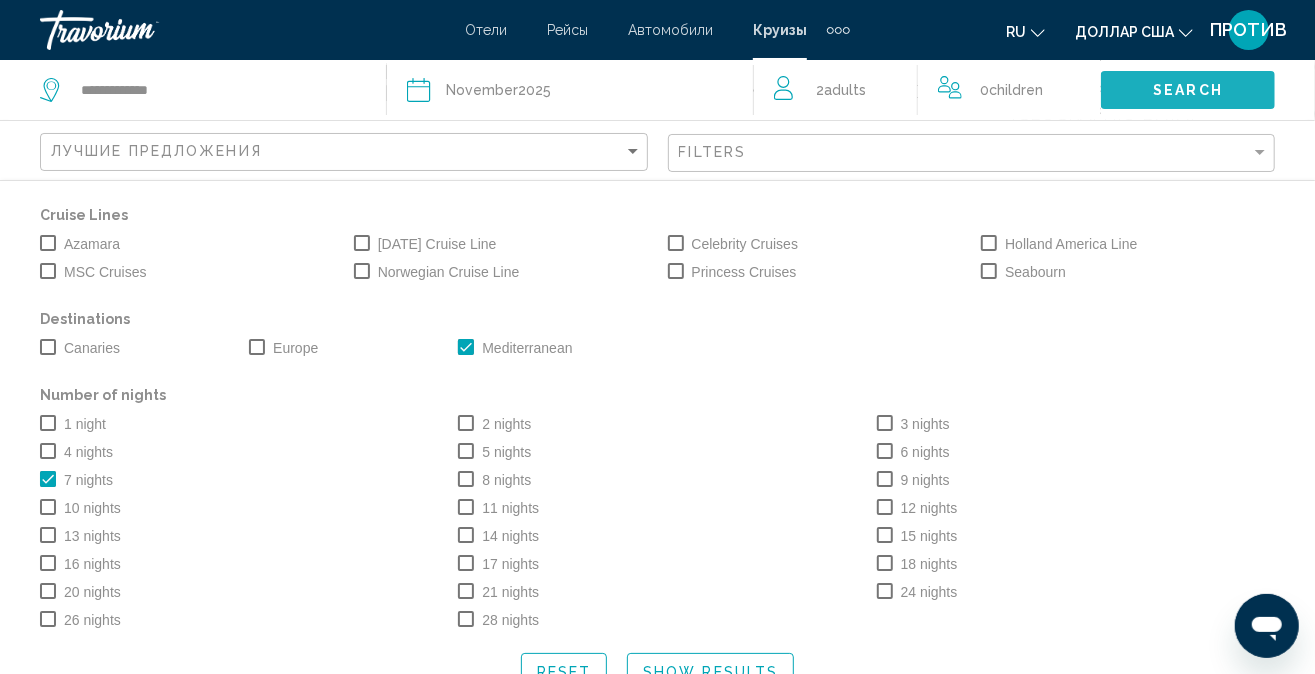 click on "Search" 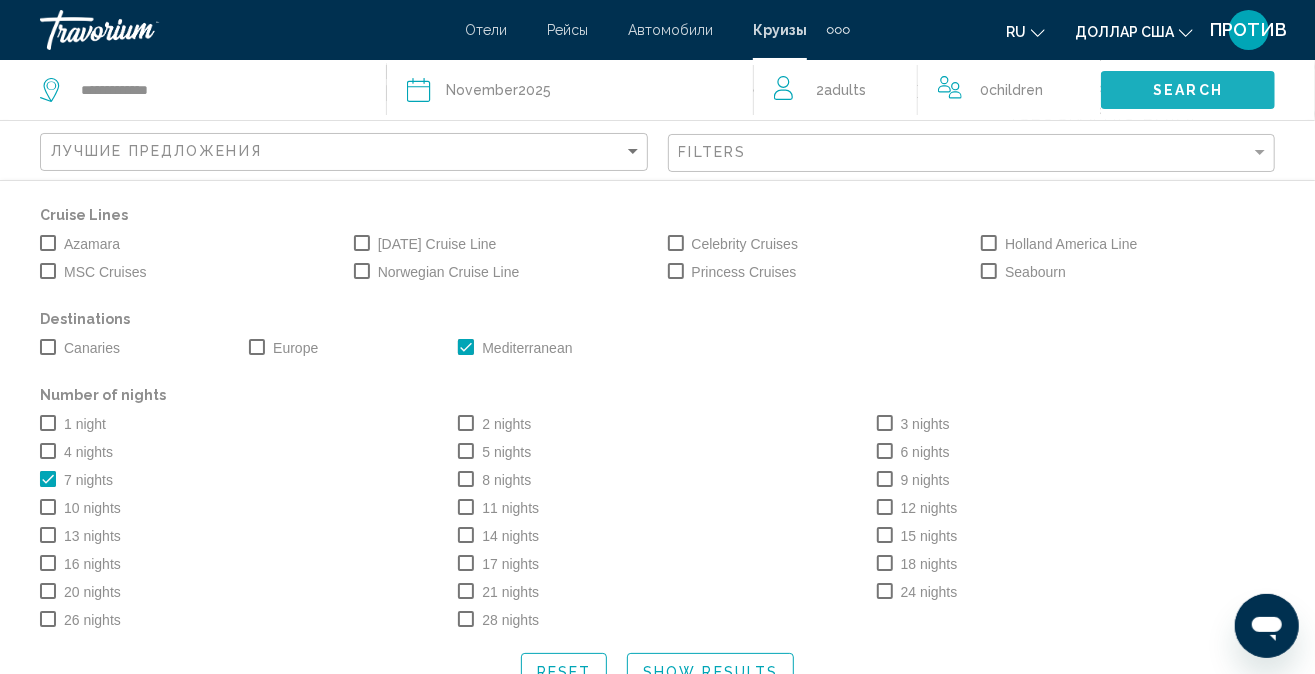 click on "Search" 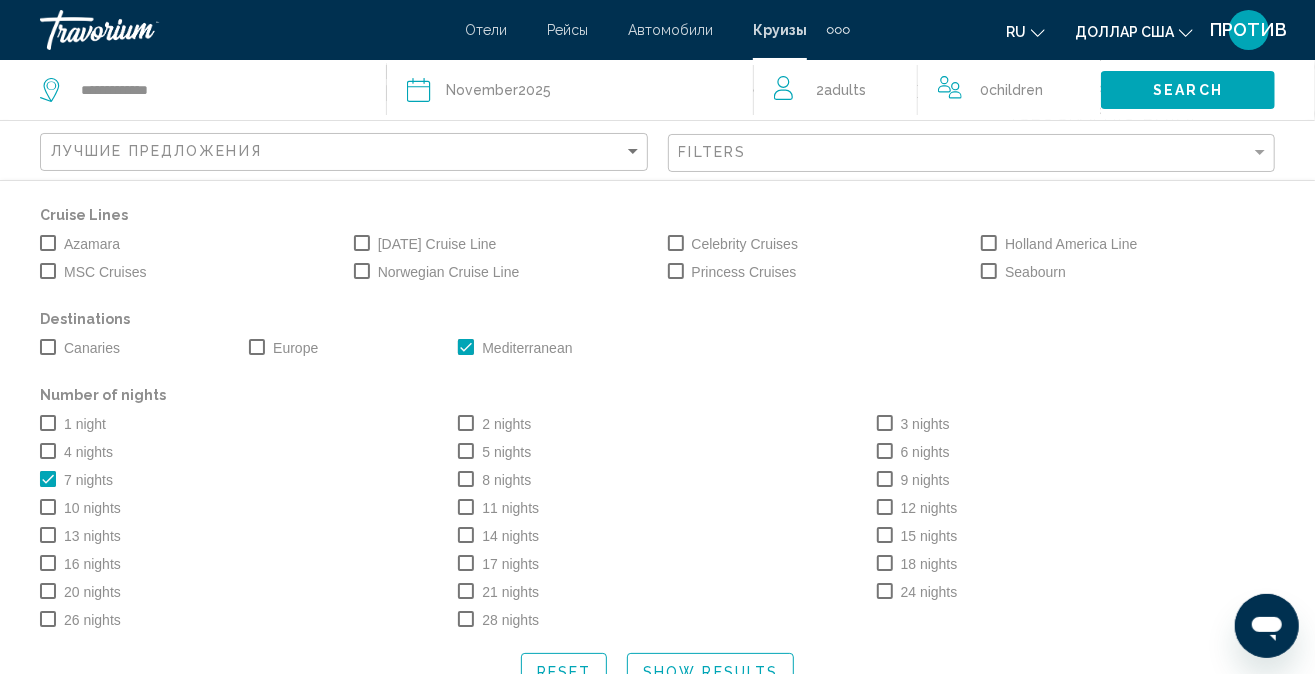 click on "Search" 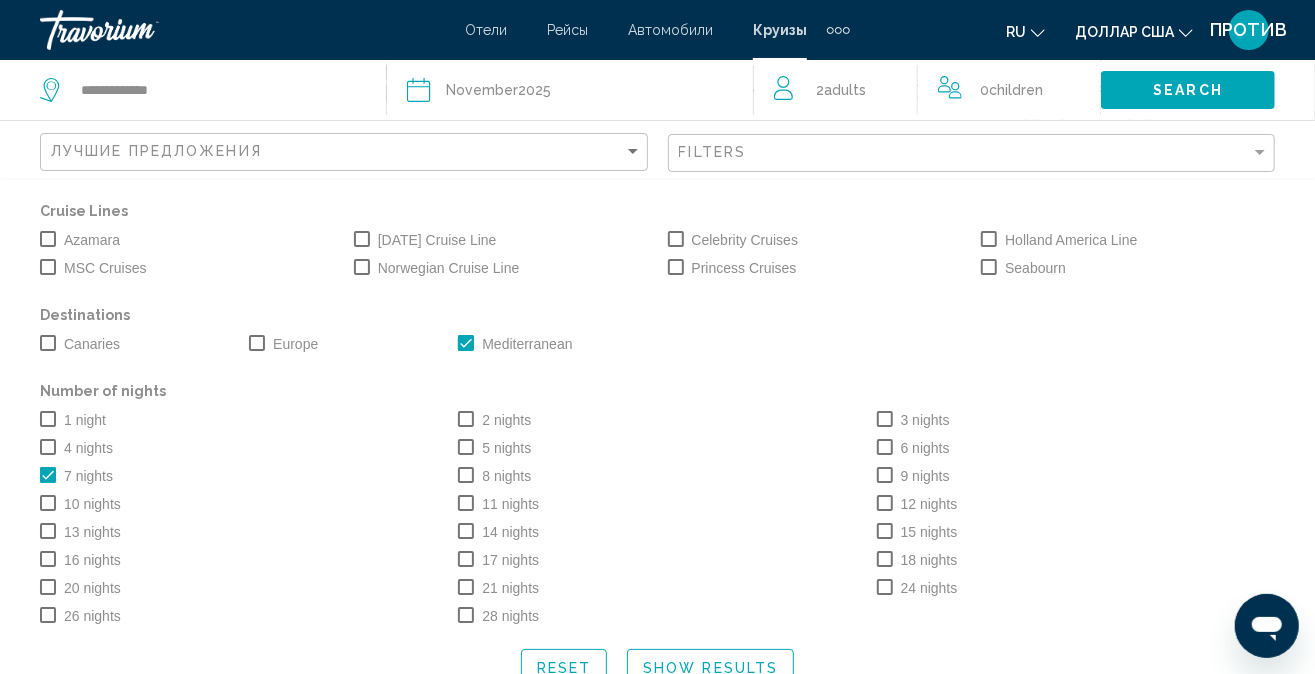 scroll, scrollTop: 8, scrollLeft: 0, axis: vertical 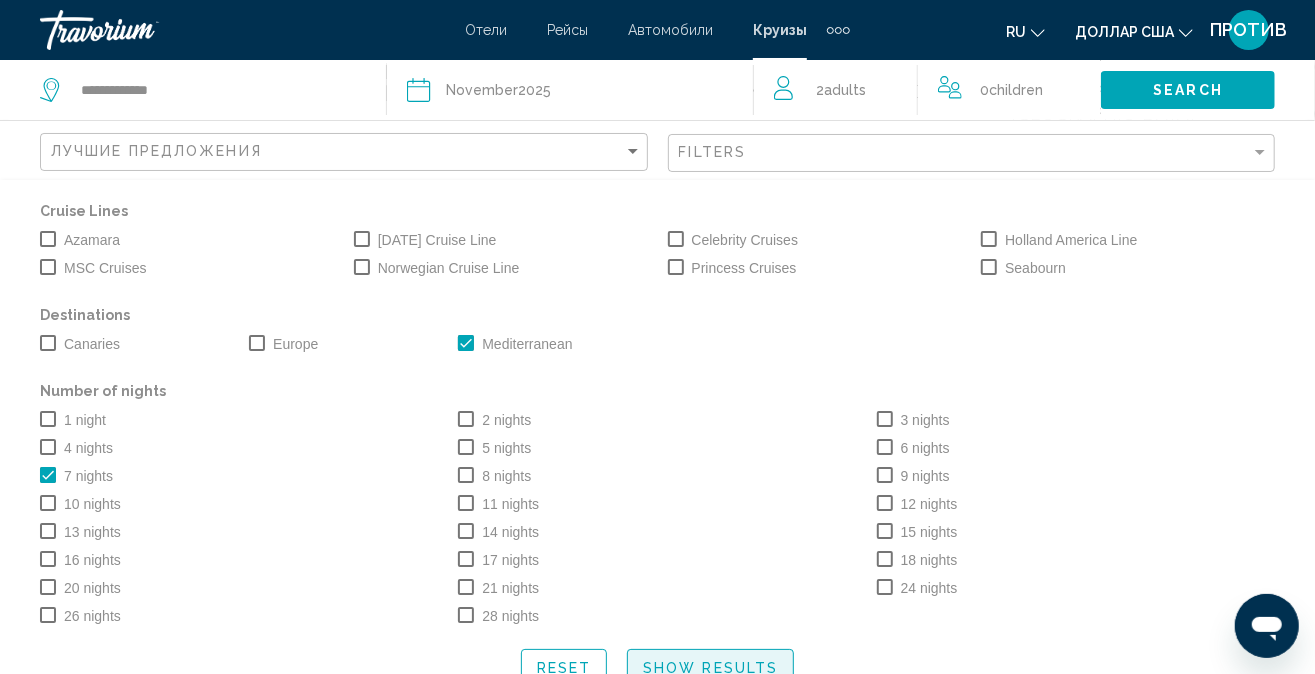 click on "Show Results" 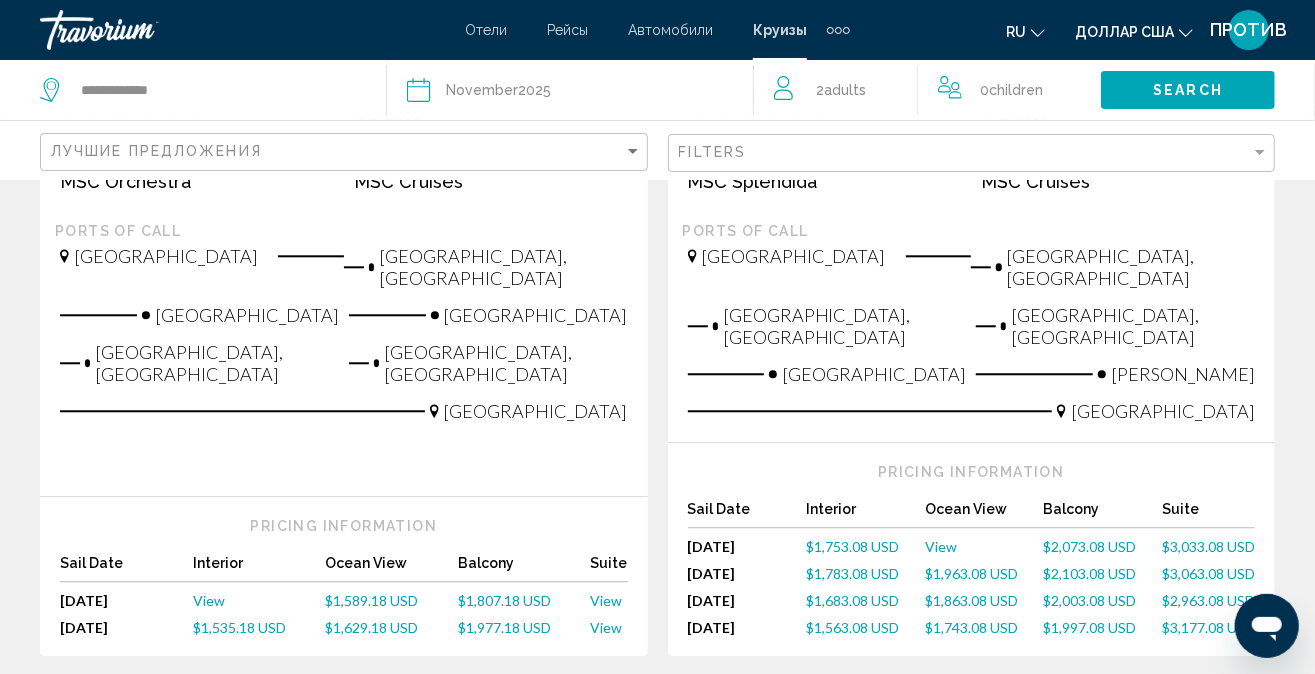 scroll, scrollTop: 2600, scrollLeft: 0, axis: vertical 